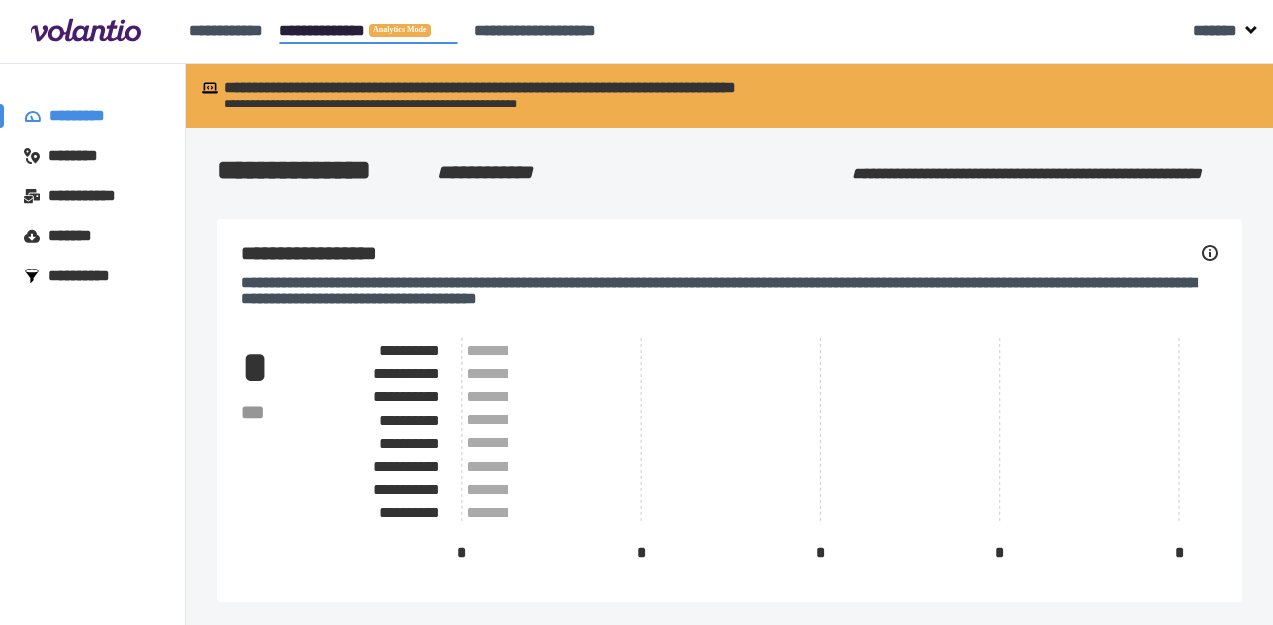 scroll, scrollTop: 0, scrollLeft: 0, axis: both 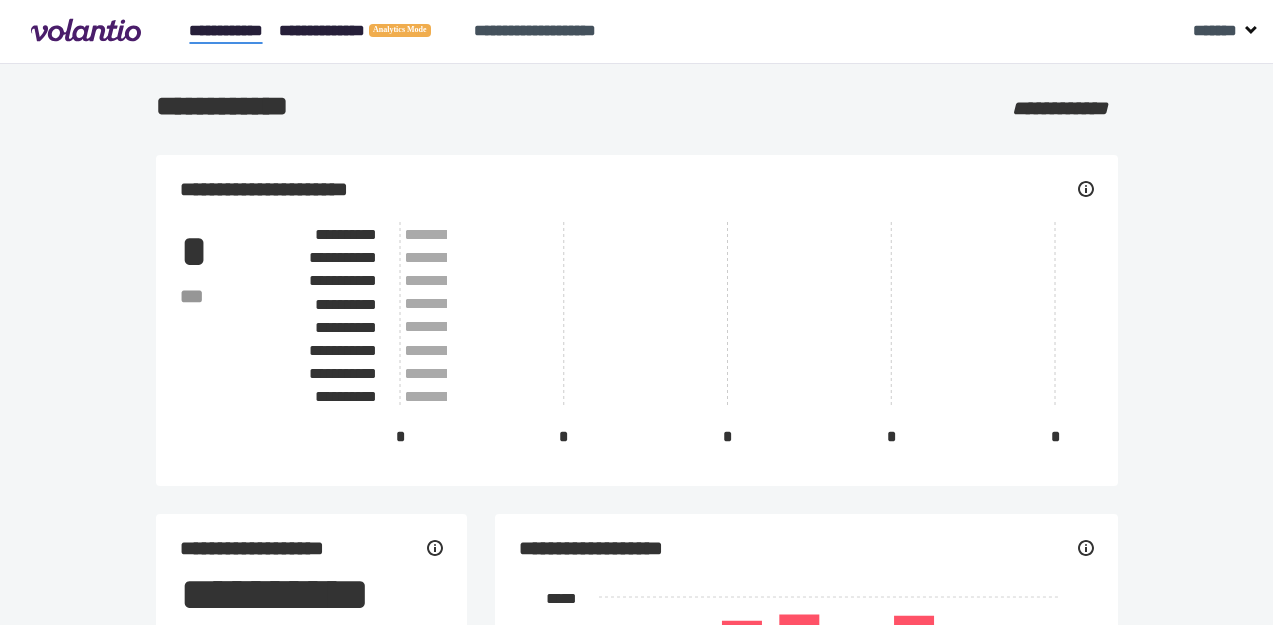 click on "**********" at bounding box center (368, 31) 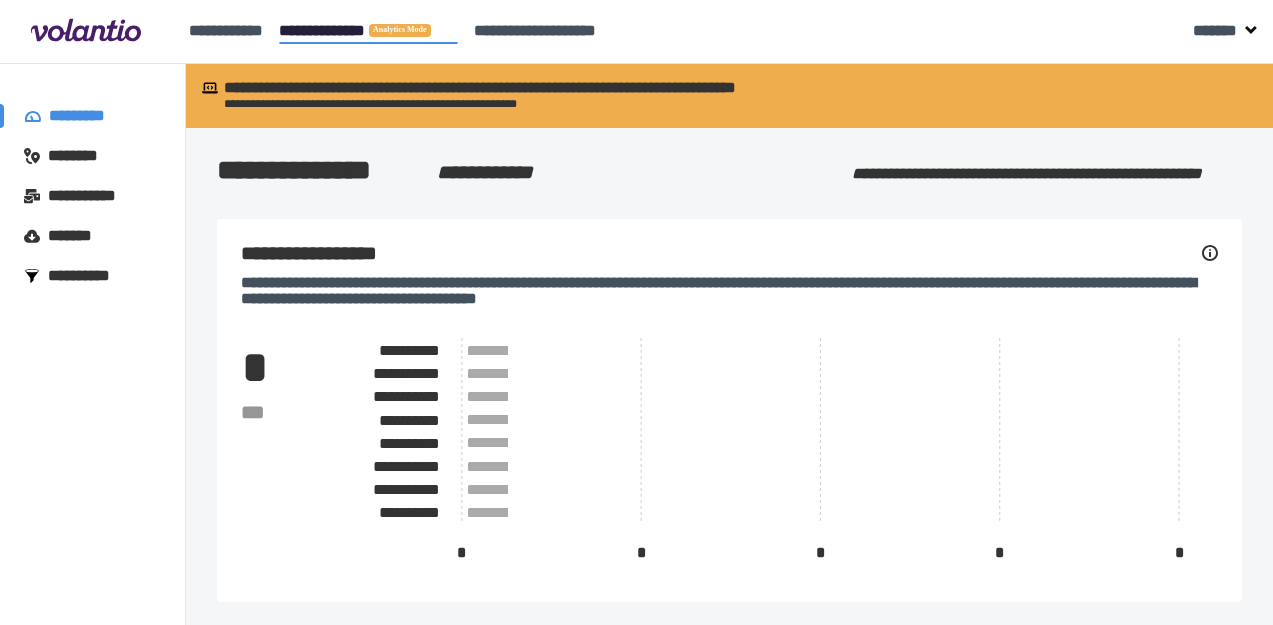 click on "********" at bounding box center [82, 156] 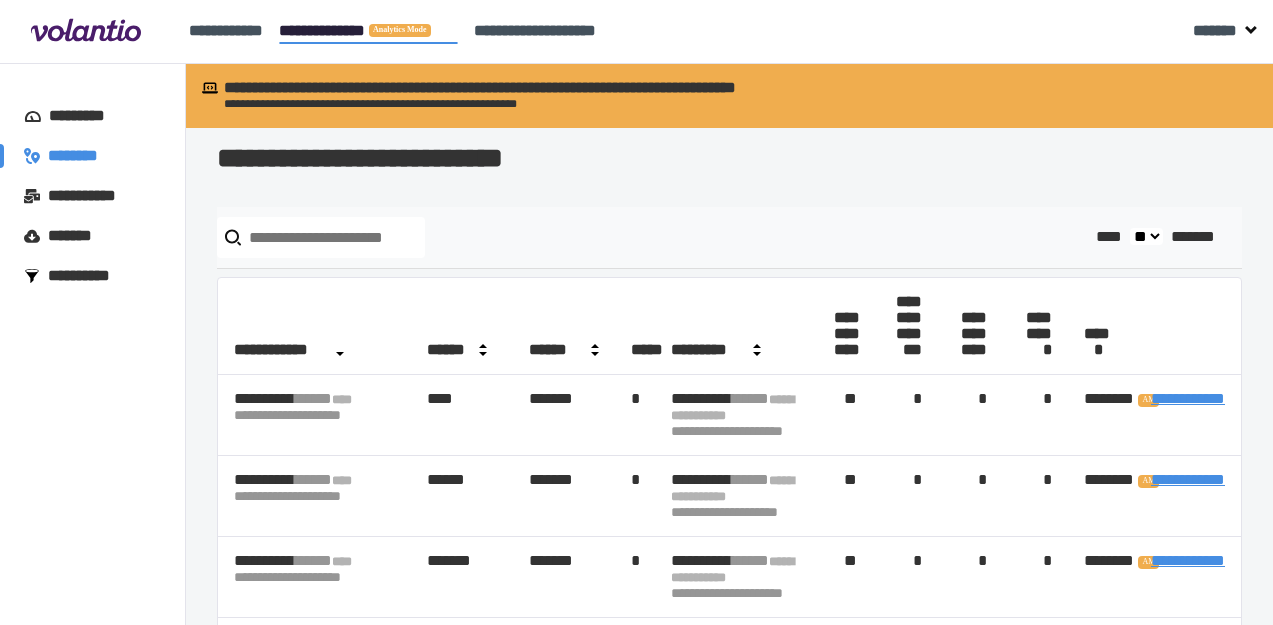 click at bounding box center [321, 237] 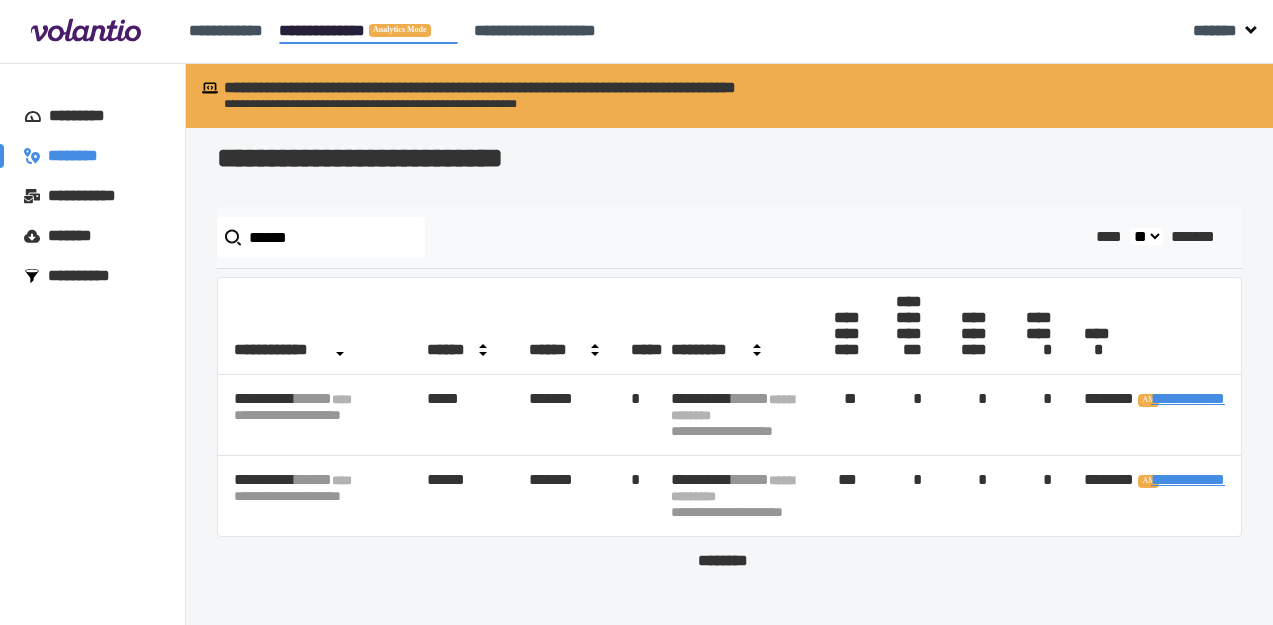 scroll, scrollTop: 0, scrollLeft: 189, axis: horizontal 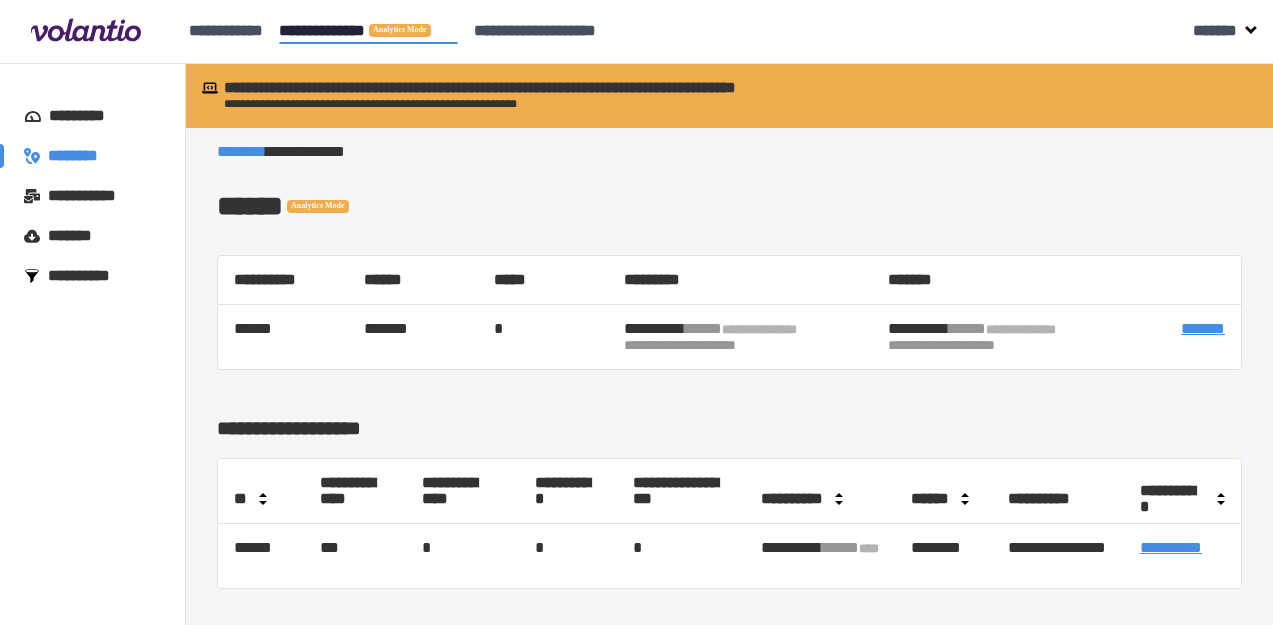 click on "*******" at bounding box center [1203, 328] 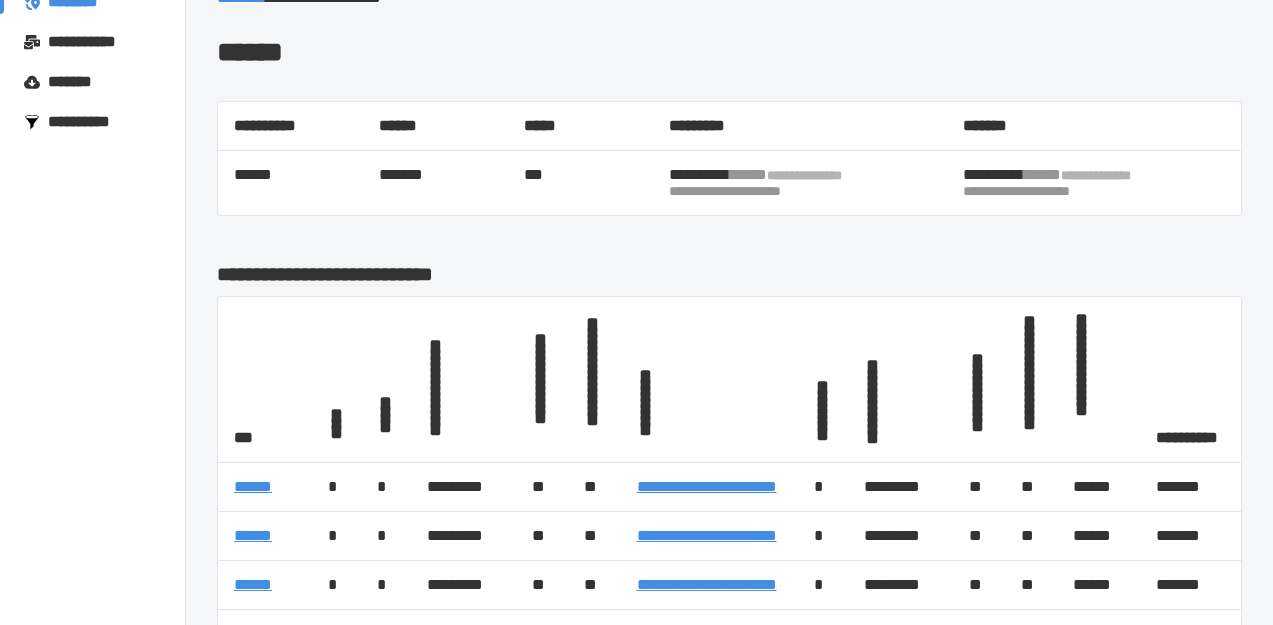scroll, scrollTop: 0, scrollLeft: 0, axis: both 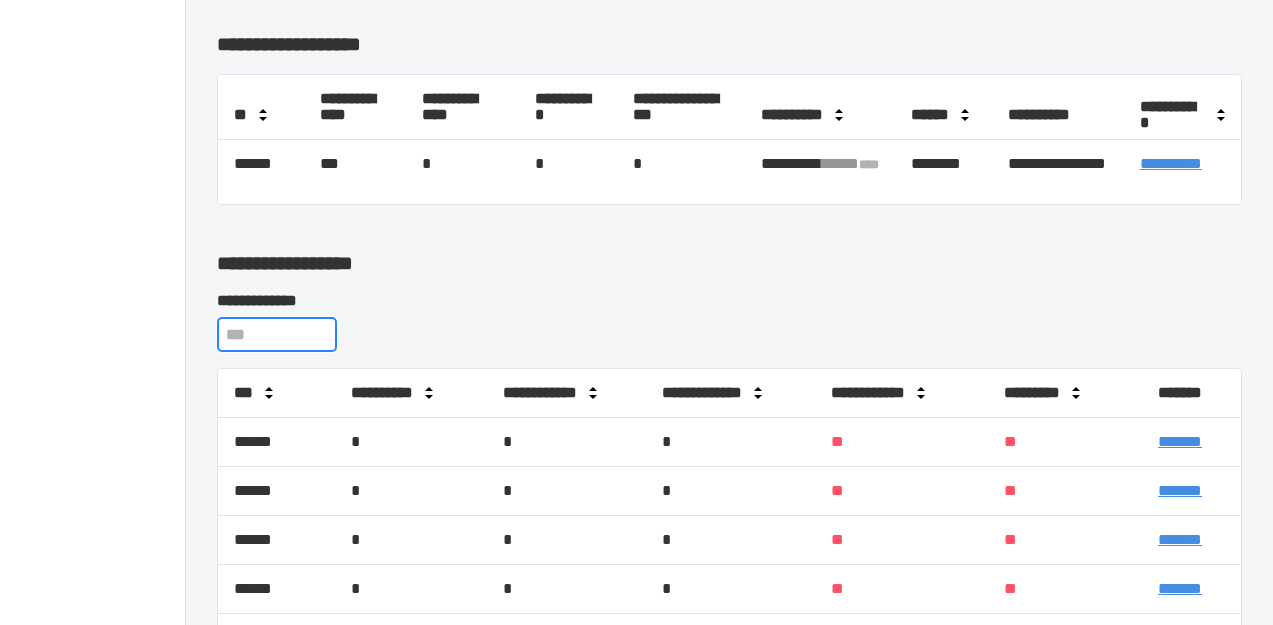click at bounding box center (277, 334) 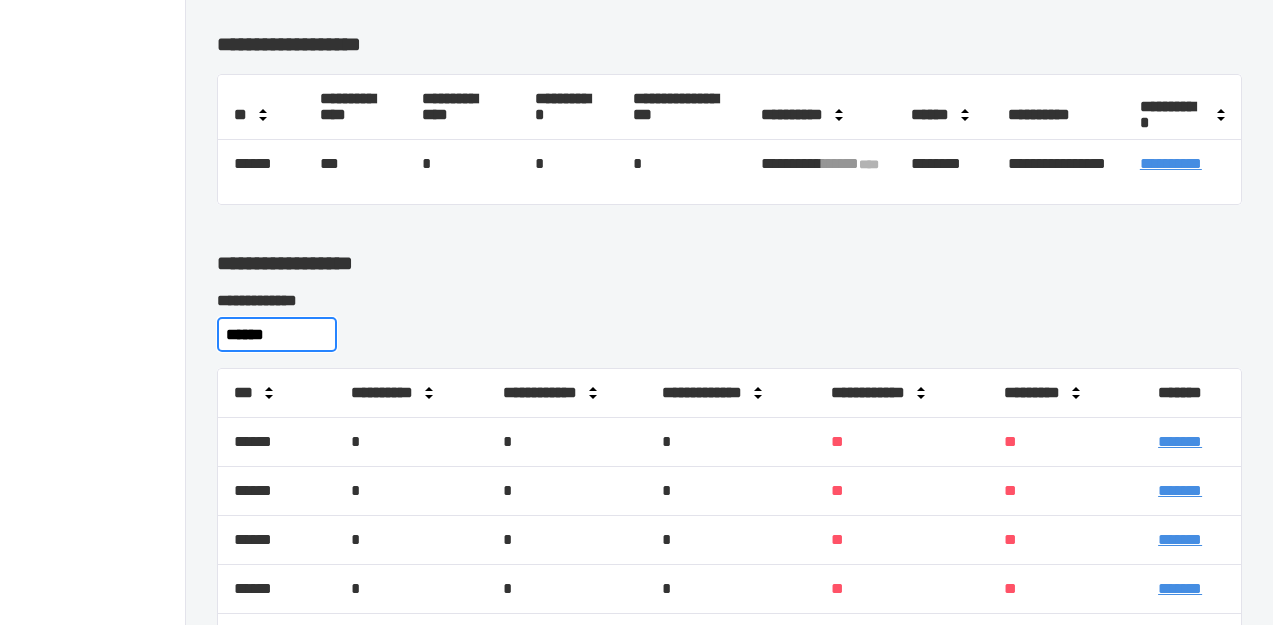 scroll, scrollTop: 383, scrollLeft: 0, axis: vertical 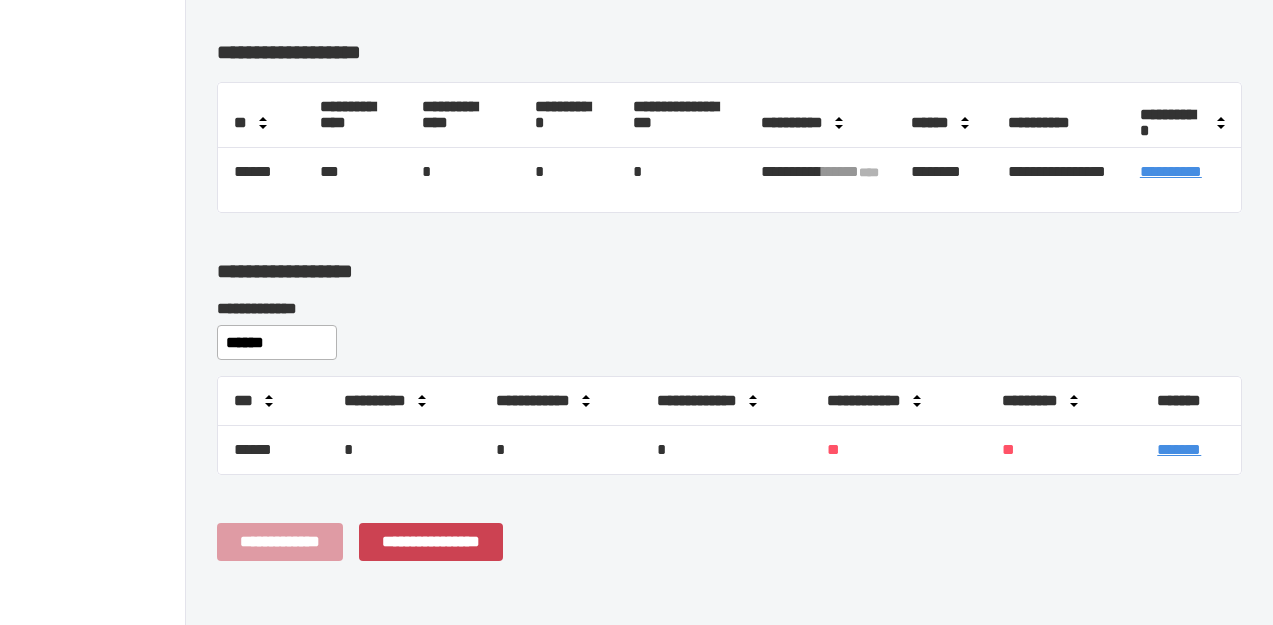 click on "*******" at bounding box center [1179, 449] 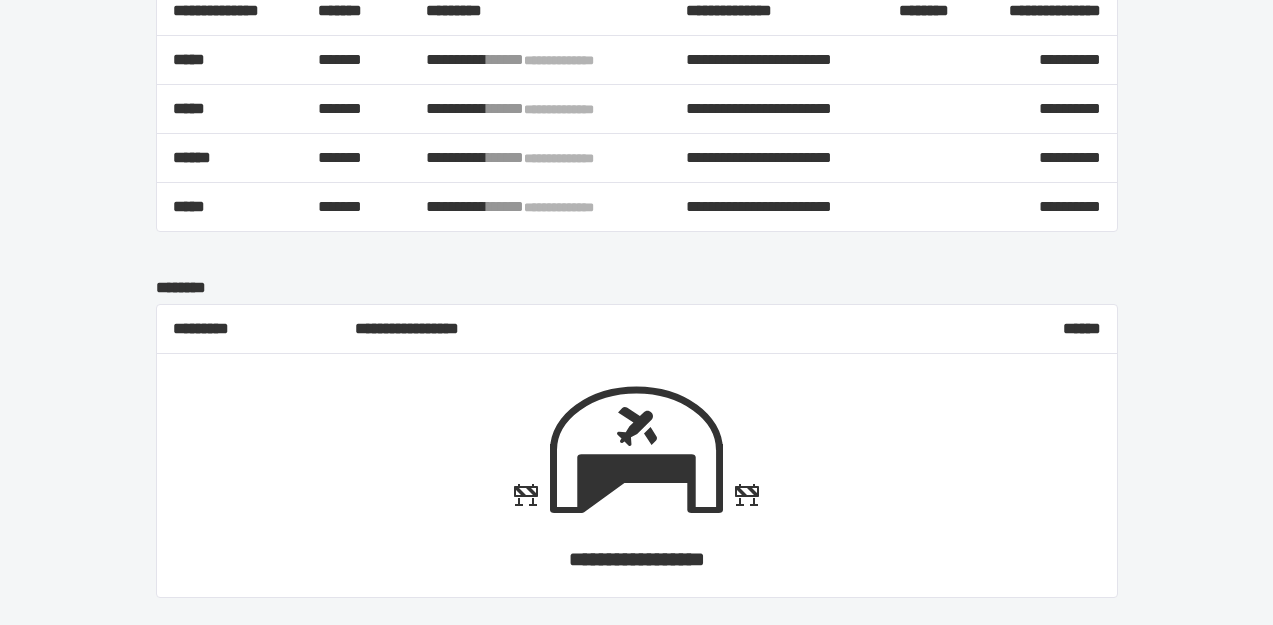 scroll, scrollTop: 0, scrollLeft: 0, axis: both 